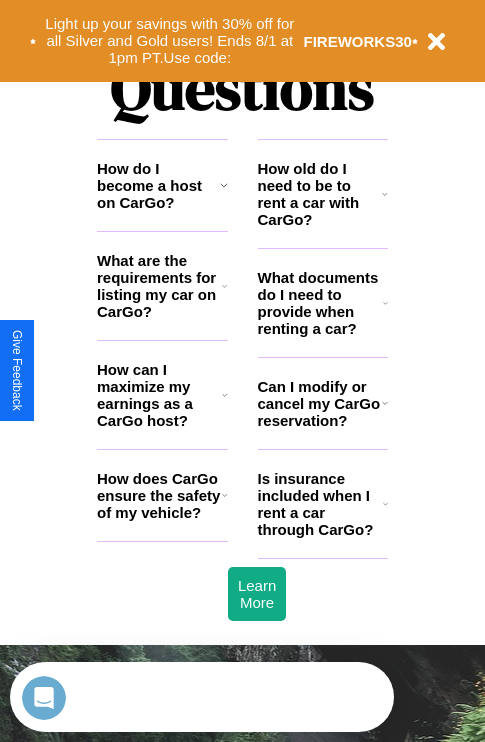 scroll, scrollTop: 2423, scrollLeft: 0, axis: vertical 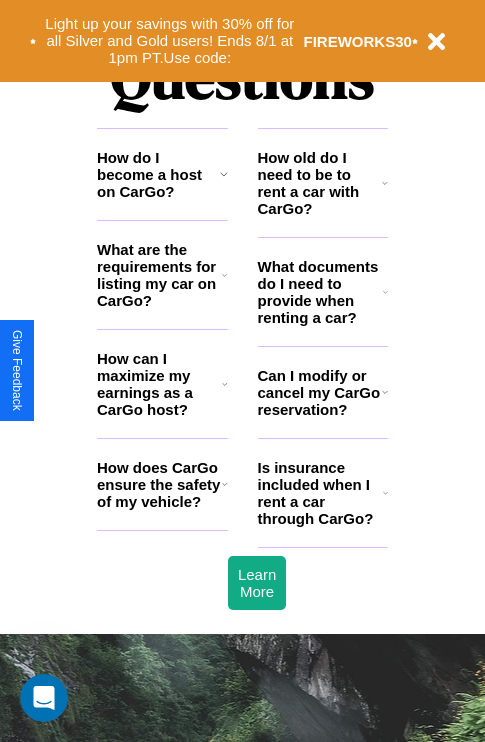 click on "Is insurance included when I rent a car through CarGo?" at bounding box center [320, 493] 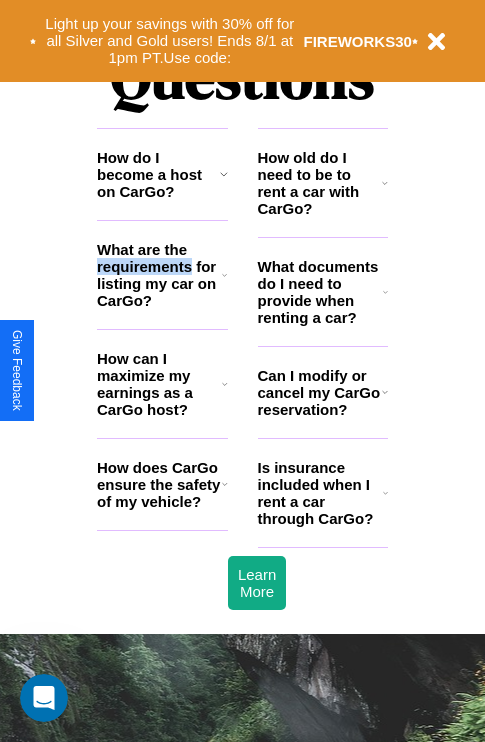 click on "What are the requirements for listing my car on CarGo?" at bounding box center [159, 275] 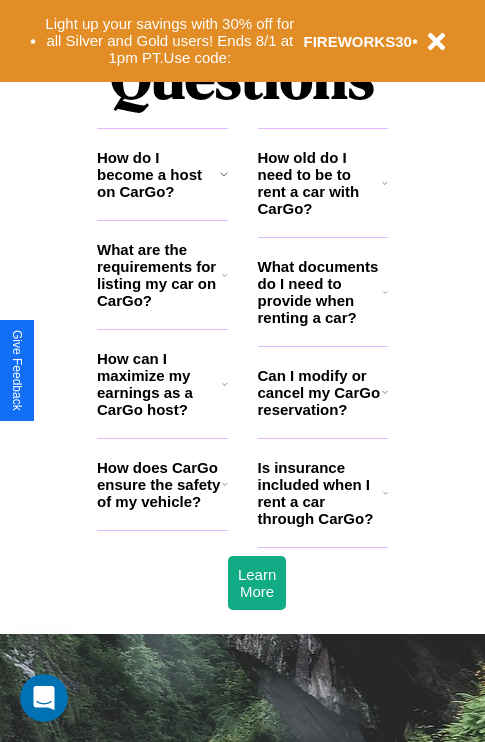 click on "How can I maximize my earnings as a CarGo host?" at bounding box center [159, 384] 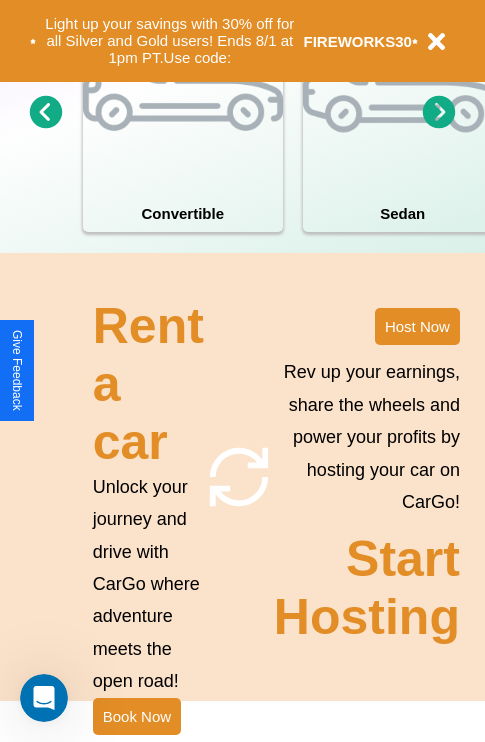 scroll, scrollTop: 1558, scrollLeft: 0, axis: vertical 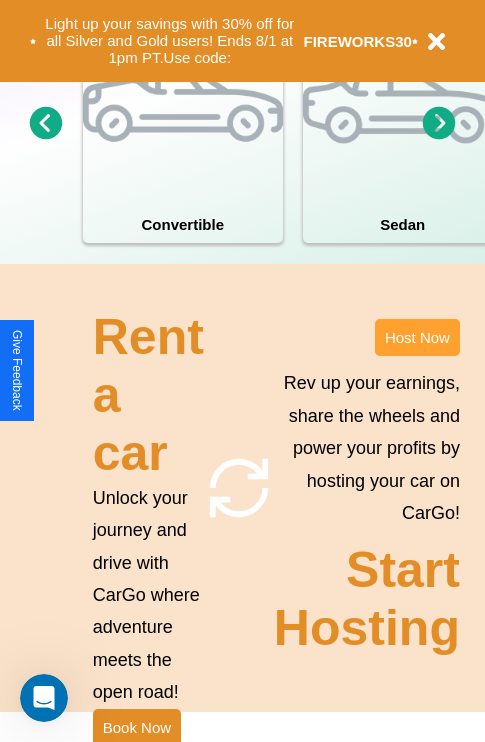 click on "Host Now" at bounding box center [417, 337] 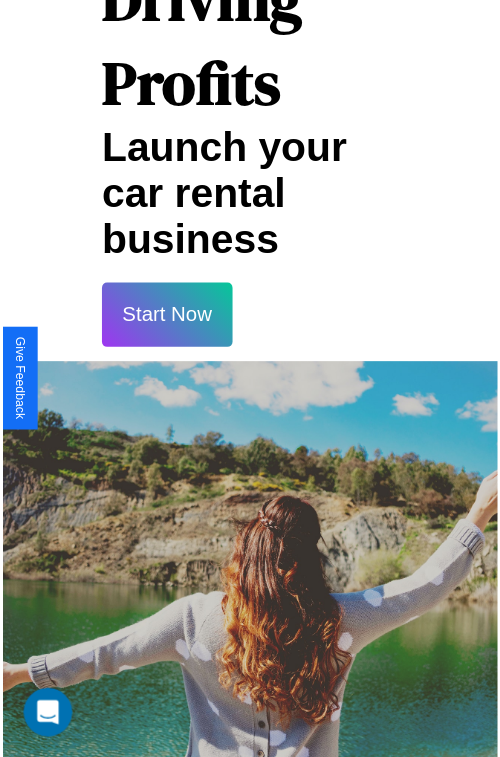 scroll, scrollTop: 35, scrollLeft: 0, axis: vertical 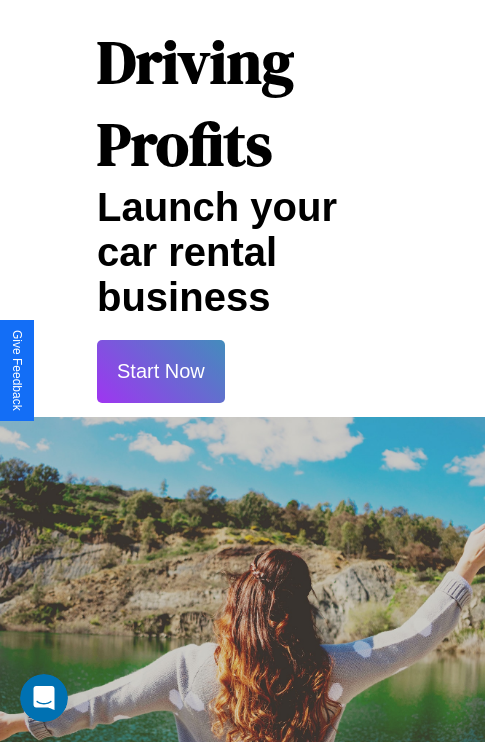 click on "Start Now" at bounding box center (161, 371) 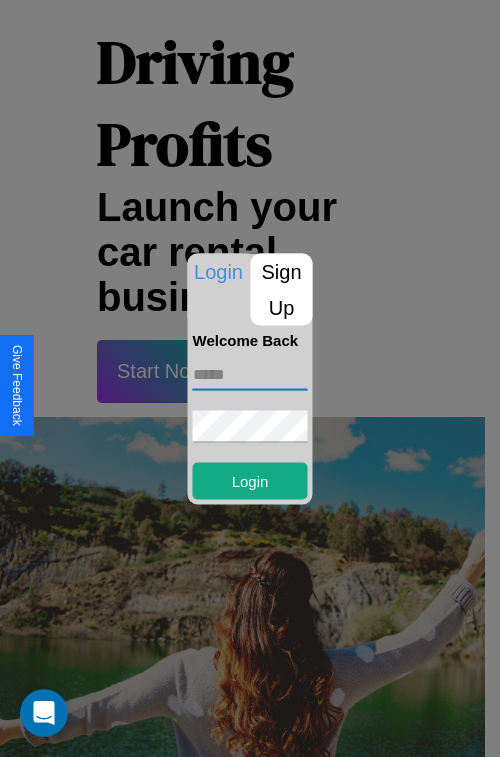 click at bounding box center [250, 374] 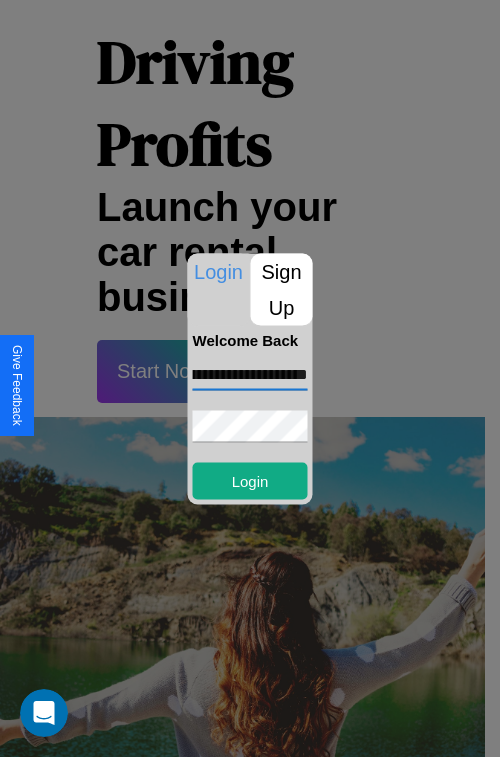 scroll, scrollTop: 0, scrollLeft: 65, axis: horizontal 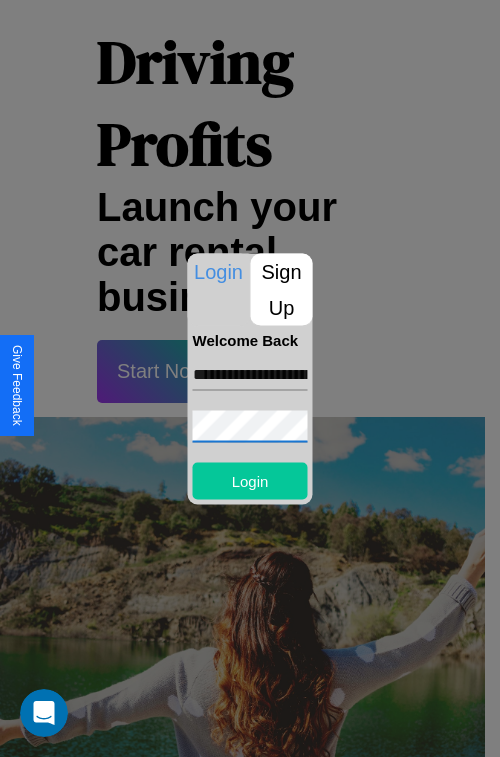 click on "Login" at bounding box center (250, 480) 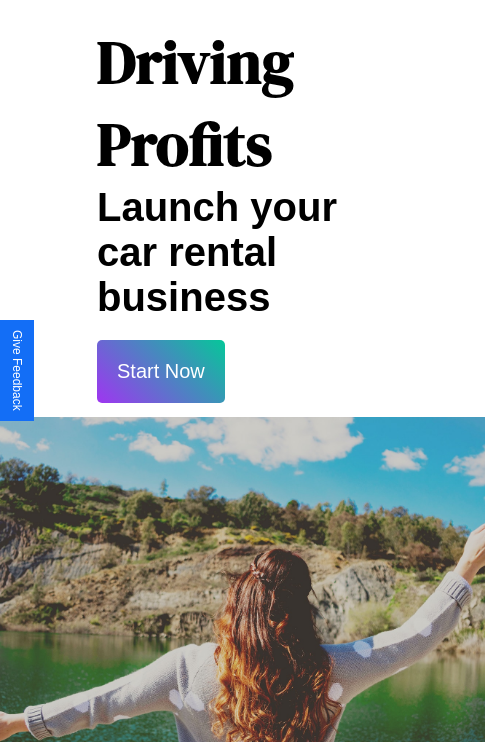 scroll, scrollTop: 37, scrollLeft: 0, axis: vertical 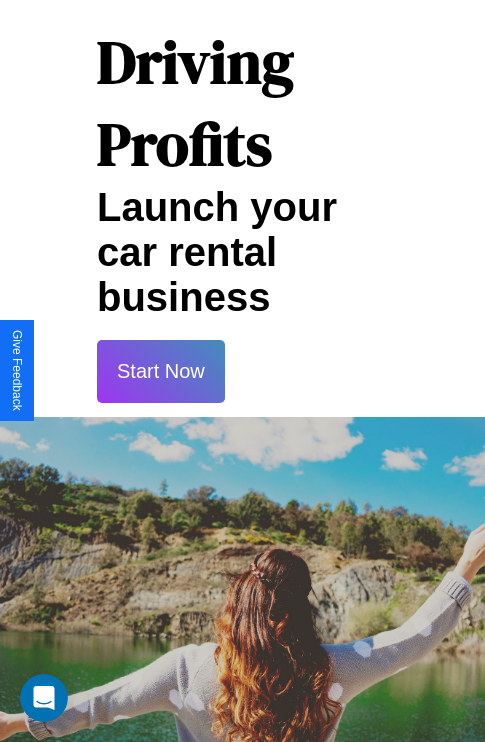 click on "Start Now" at bounding box center (161, 371) 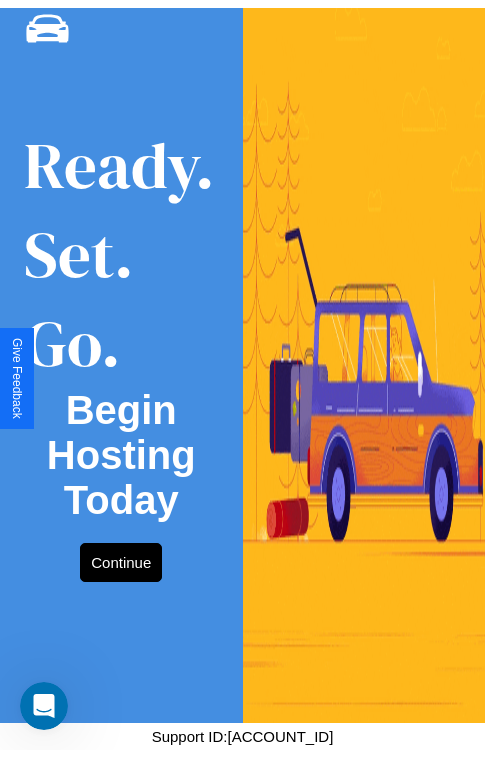 scroll, scrollTop: 0, scrollLeft: 0, axis: both 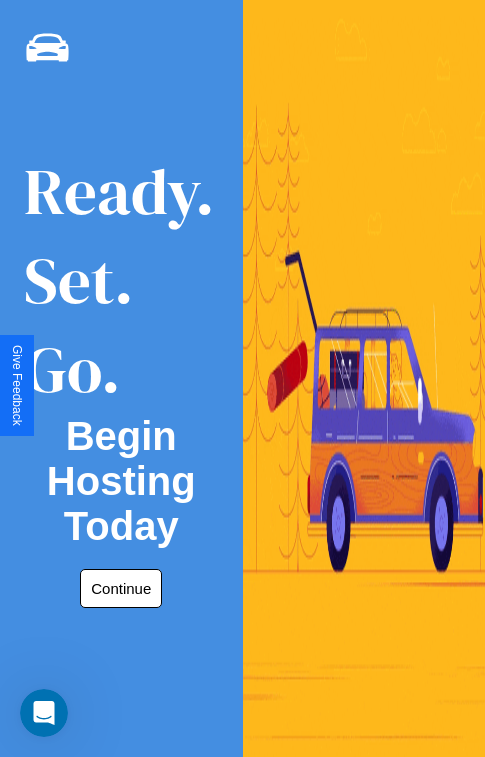 click on "Continue" at bounding box center [121, 588] 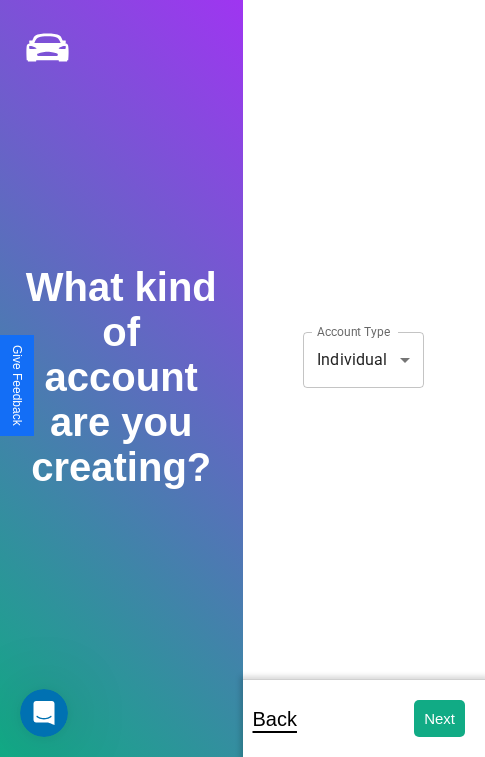 click on "**********" at bounding box center (242, 392) 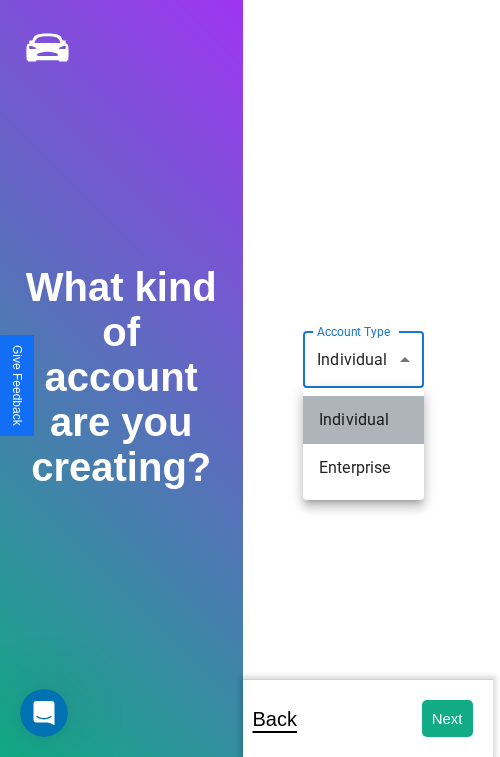 click on "Individual" at bounding box center (363, 420) 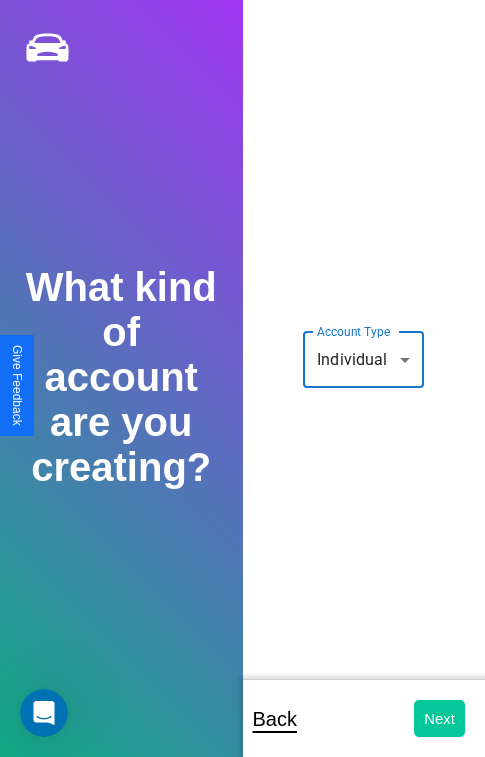 click on "Next" at bounding box center (439, 718) 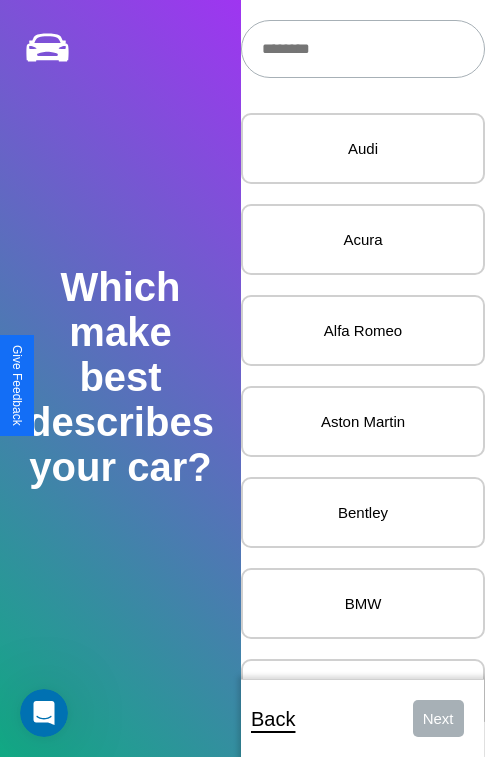 click at bounding box center (363, 49) 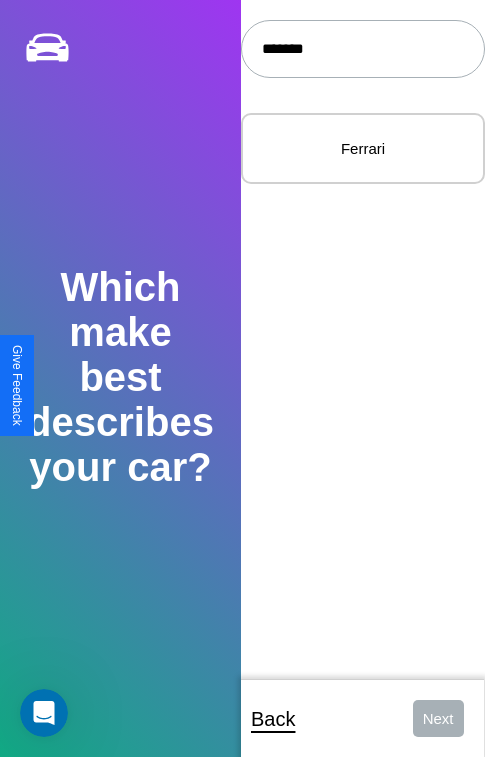 type on "*******" 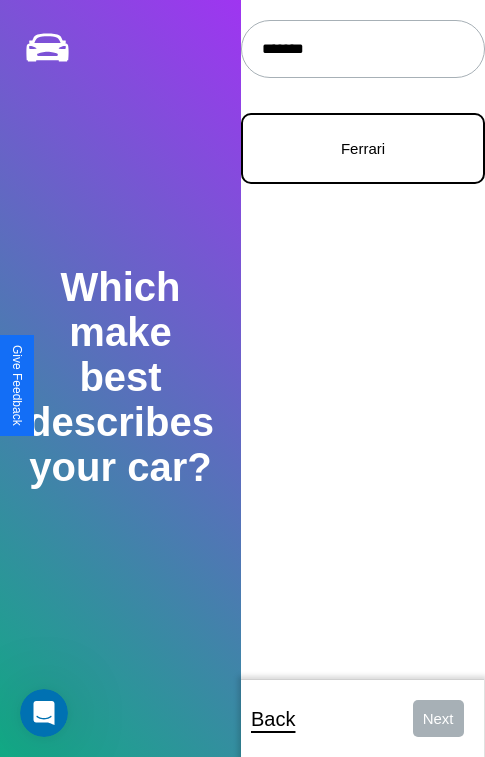 click on "Ferrari" at bounding box center [363, 148] 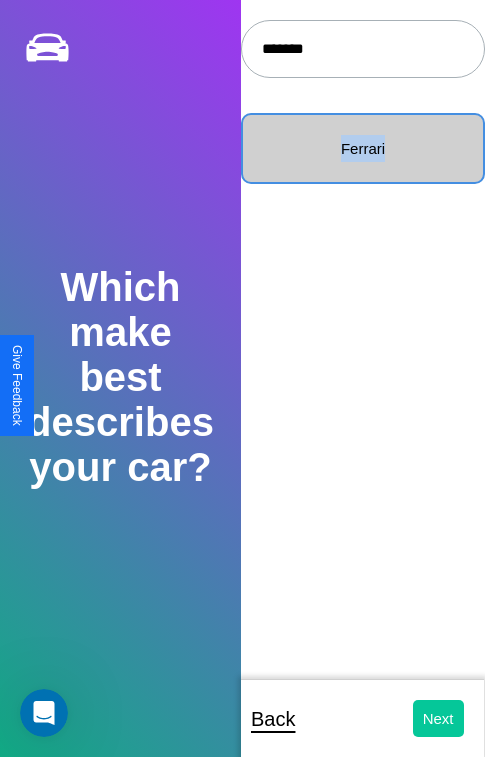 click on "Next" at bounding box center (438, 718) 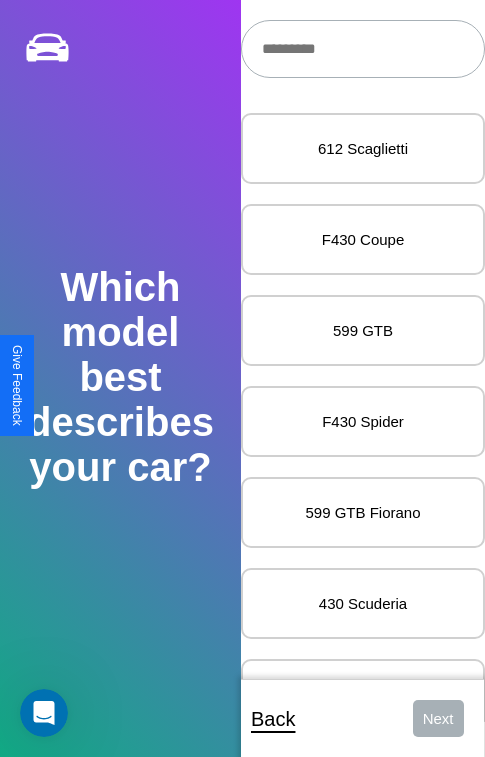 click at bounding box center [363, 49] 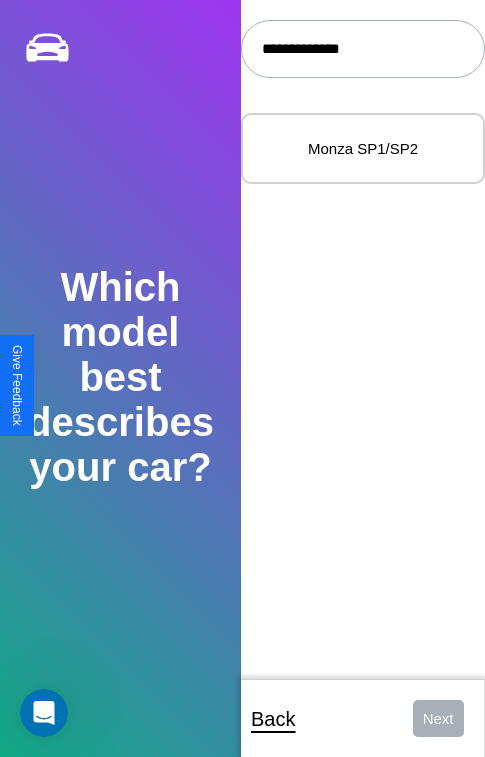 type on "**********" 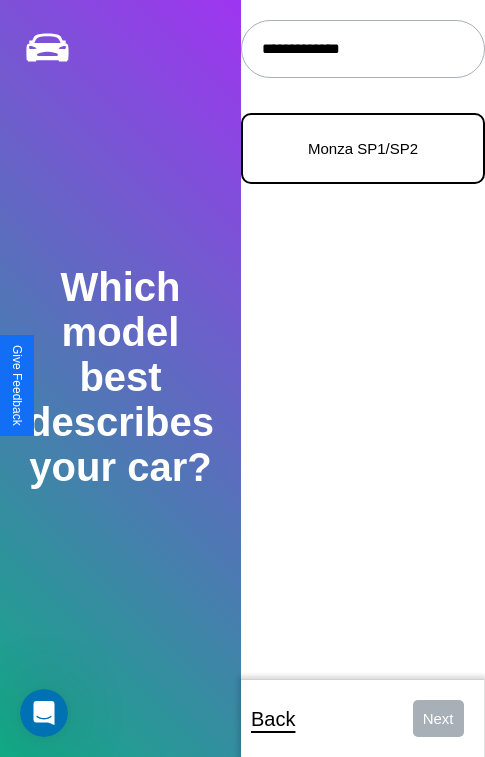 click on "Monza SP1/SP2" at bounding box center [363, 148] 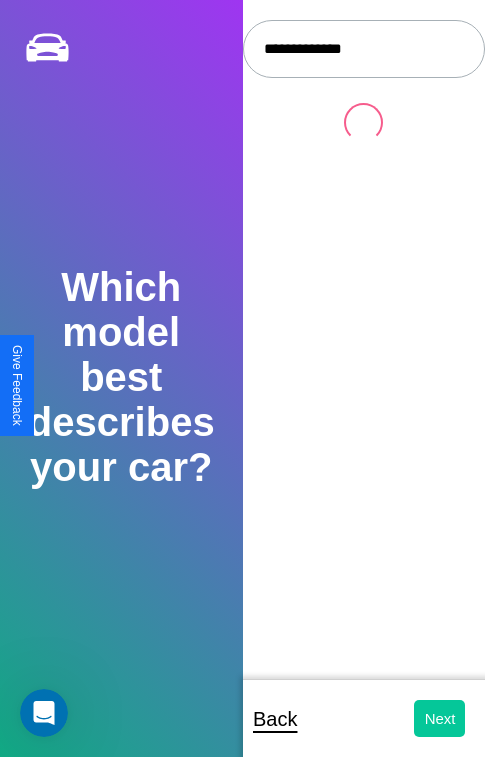click on "Next" at bounding box center (439, 718) 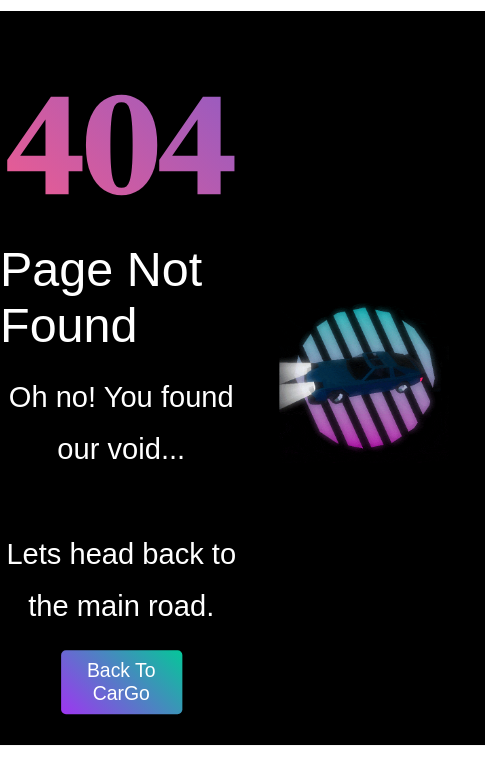scroll, scrollTop: 0, scrollLeft: 0, axis: both 